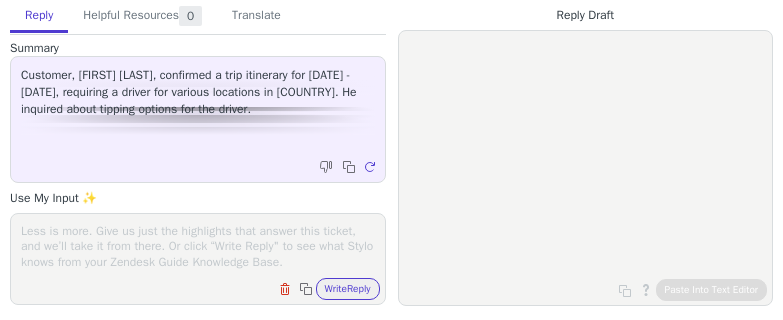 scroll, scrollTop: 0, scrollLeft: 0, axis: both 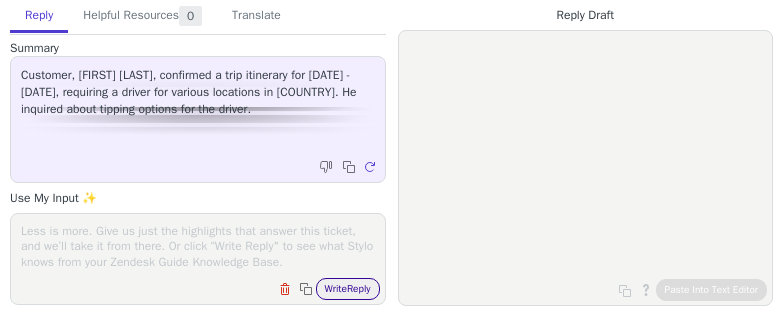 click on "Write  Reply" at bounding box center [348, 289] 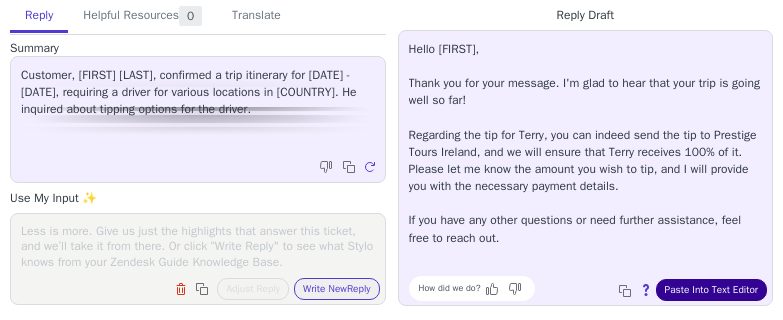 click on "Paste Into Text Editor" at bounding box center [711, 290] 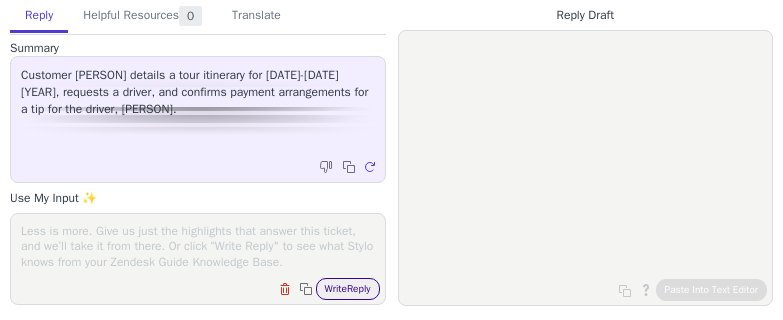 scroll, scrollTop: 0, scrollLeft: 0, axis: both 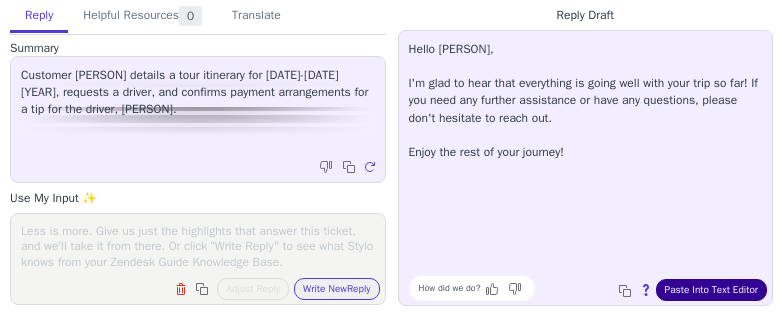 click on "Paste Into Text Editor" at bounding box center [711, 290] 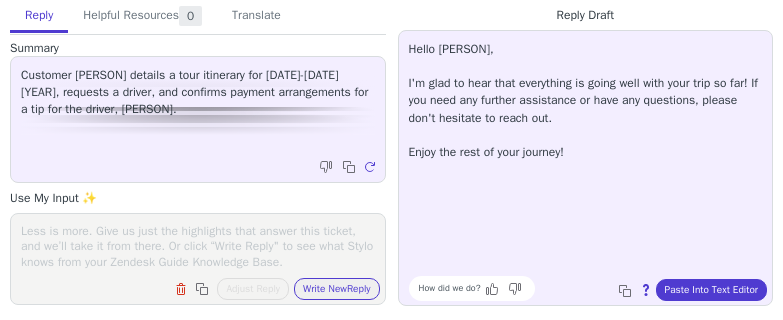click at bounding box center (198, 246) 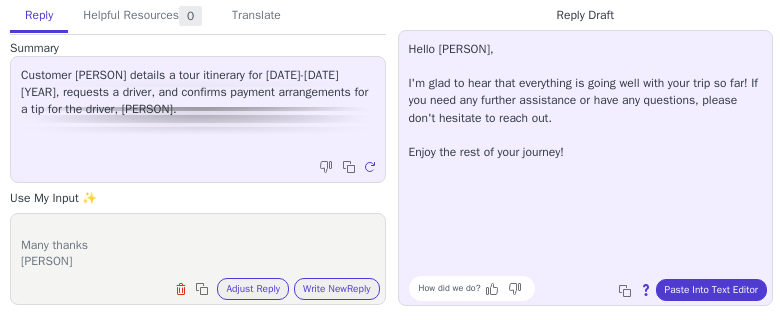 scroll, scrollTop: 46, scrollLeft: 0, axis: vertical 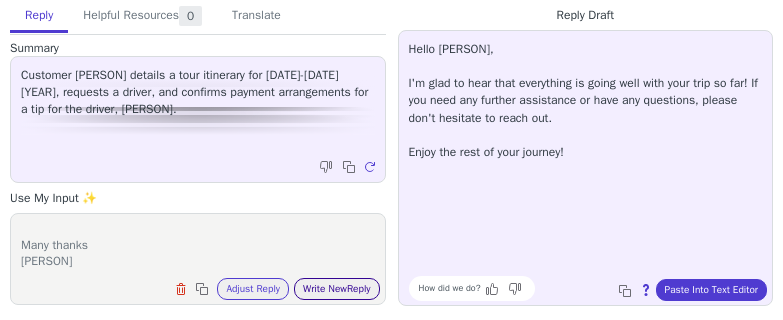 type on "Thats great, thank you for taking good care of Terry.  Enjoy the rest of your day
Many thanks
Tina" 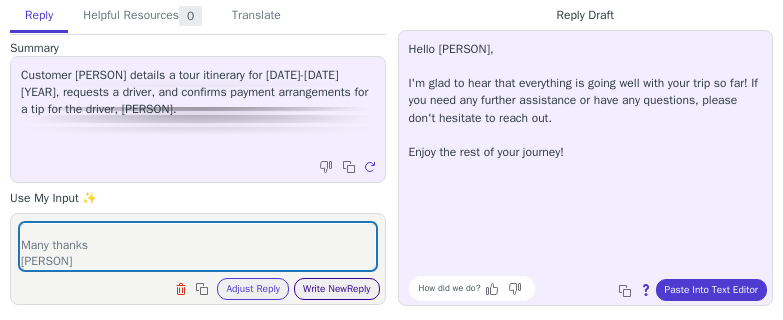 click on "Write New  Reply" at bounding box center (337, 289) 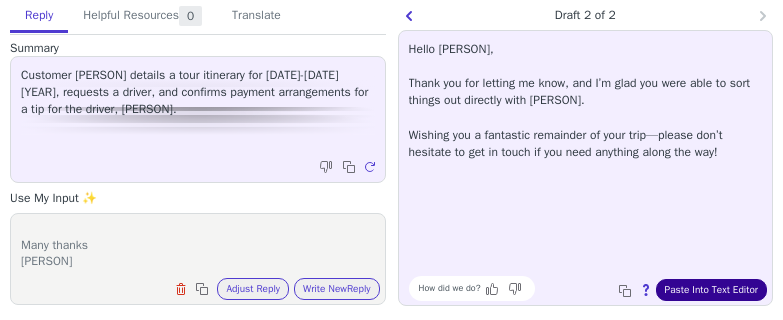 click on "Paste Into Text Editor" at bounding box center (711, 290) 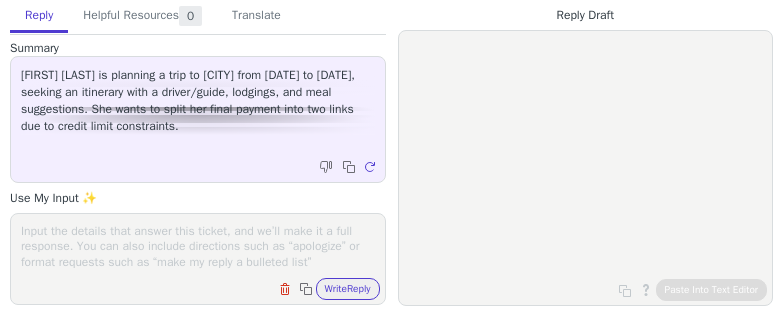 scroll, scrollTop: 0, scrollLeft: 0, axis: both 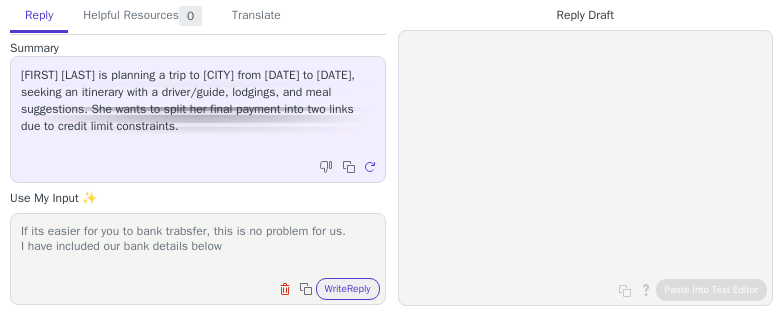 click on "If its easier for you to bank trabsfer, this is no problem for us.
I have included our bank details below" at bounding box center [198, 246] 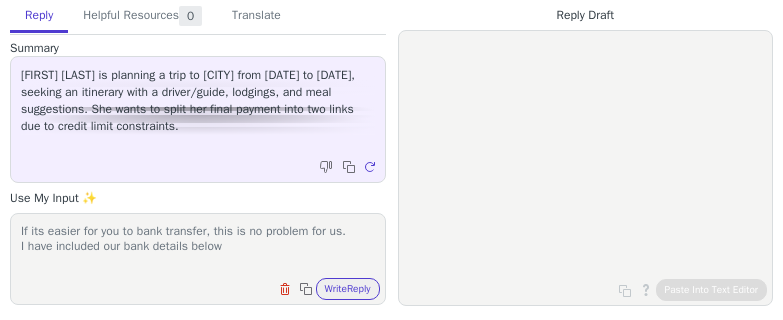 click on "If its easier for you to bank transfer, this is no problem for us.
I have included our bank details below" at bounding box center [198, 246] 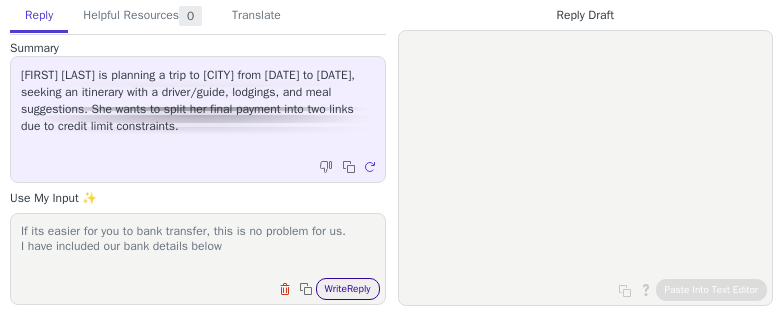 type on "If its easier for you to bank transfer, this is no problem for us.
I have included our bank details below" 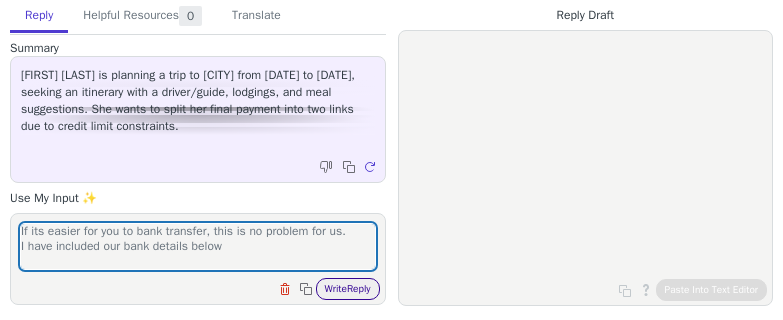 click on "Write  Reply" at bounding box center (348, 289) 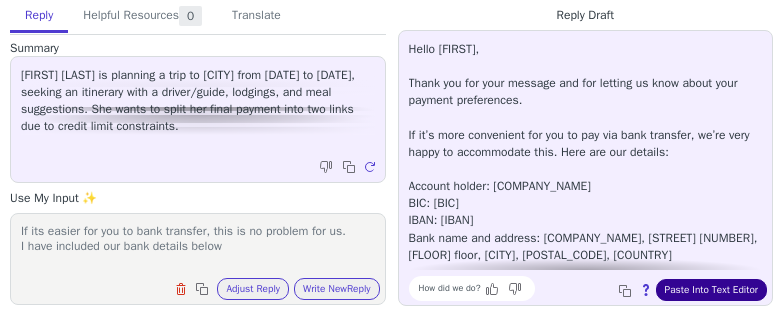 click on "Paste Into Text Editor" at bounding box center [711, 290] 